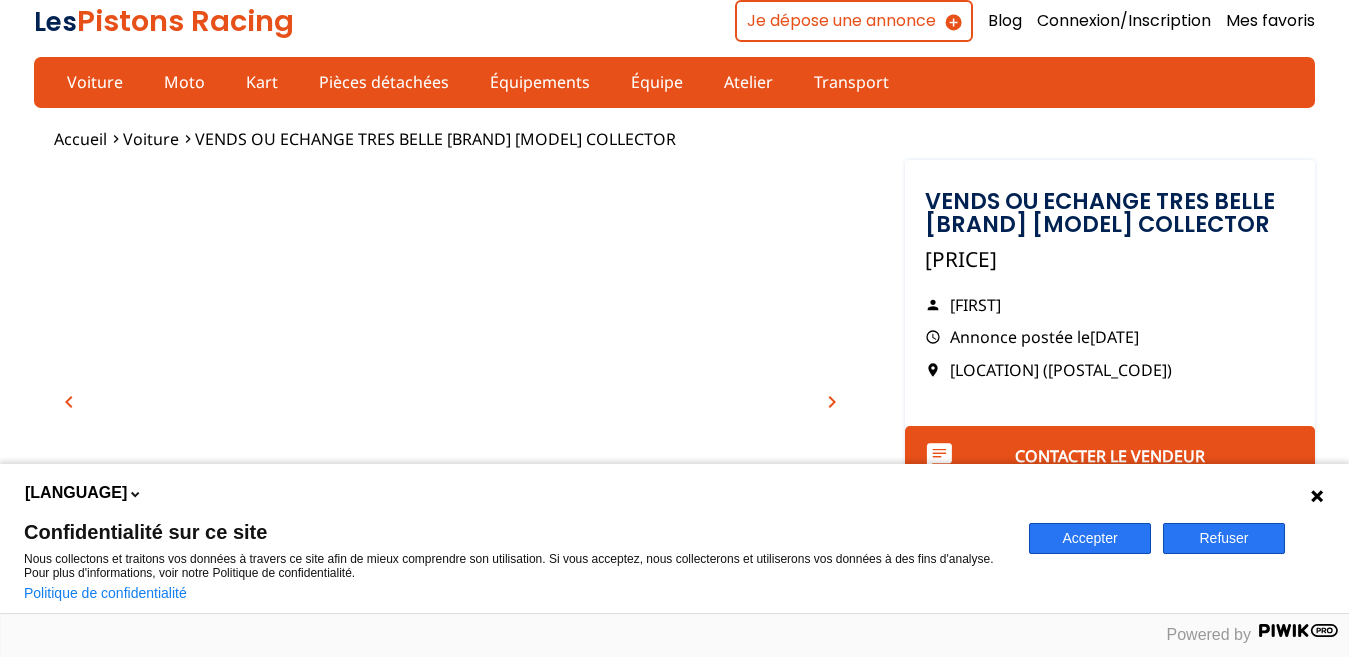 scroll, scrollTop: 0, scrollLeft: 0, axis: both 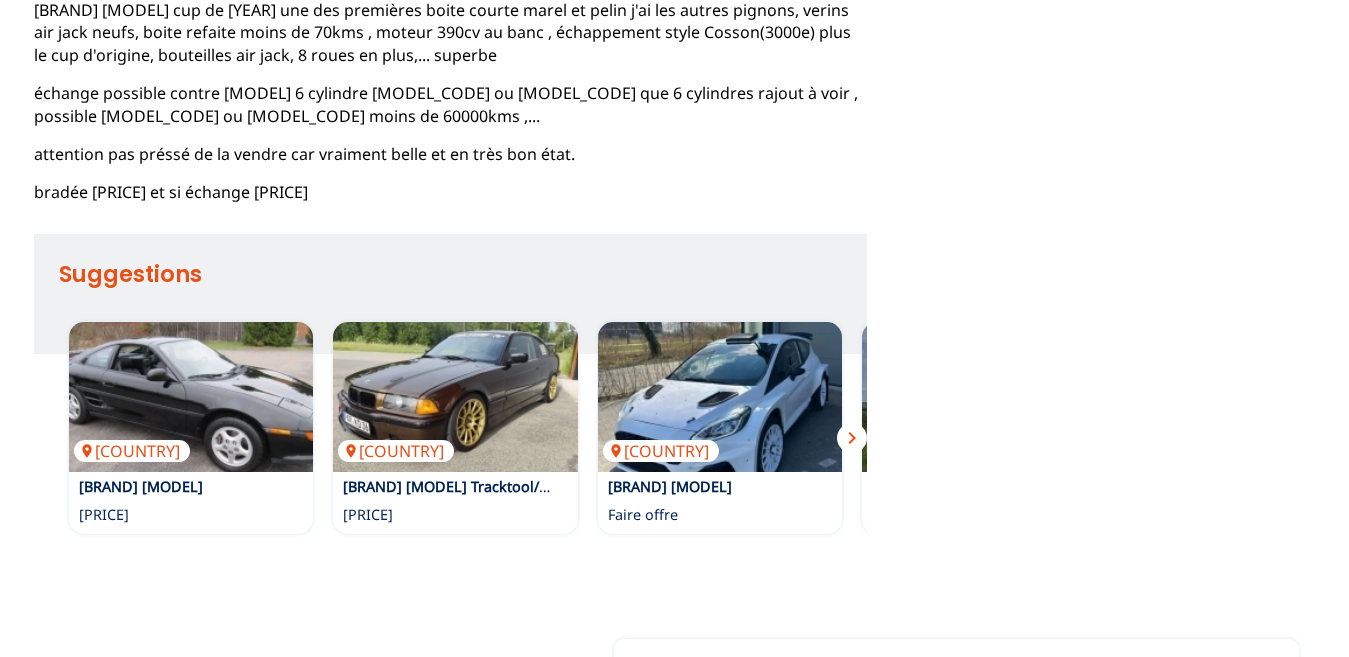 click on "chevron_right" at bounding box center [852, 438] 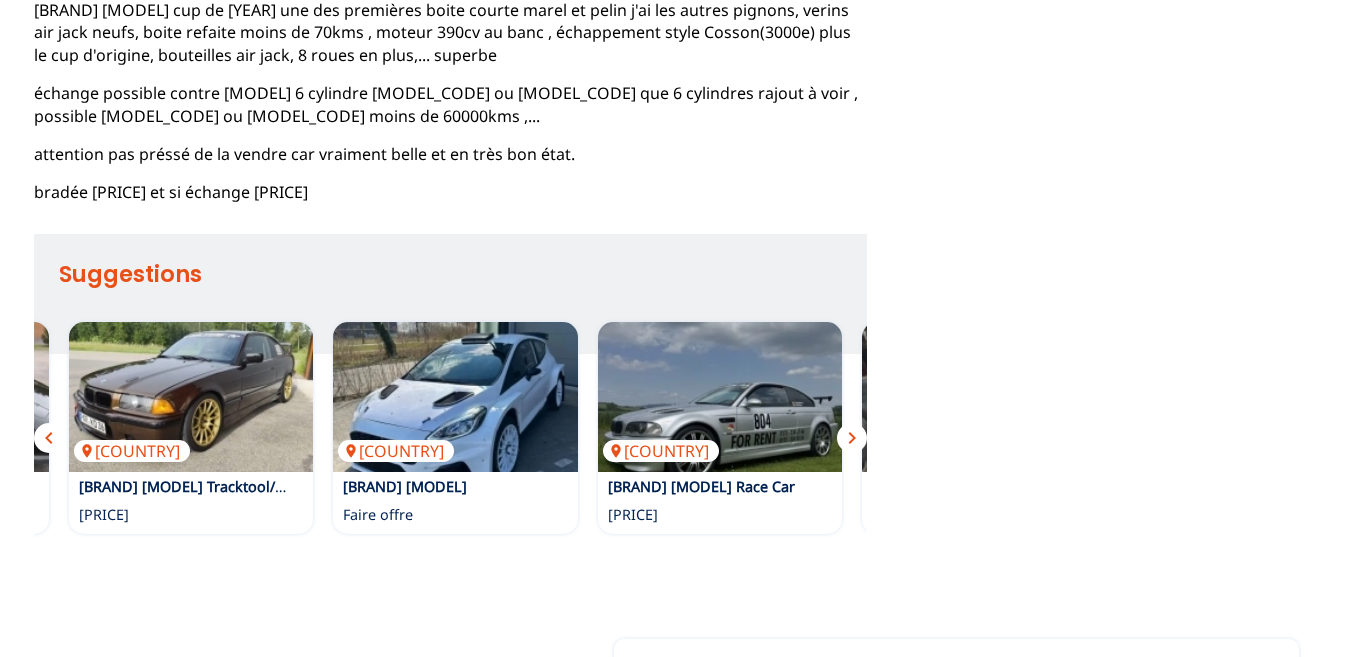 click on "chevron_right" at bounding box center [852, 438] 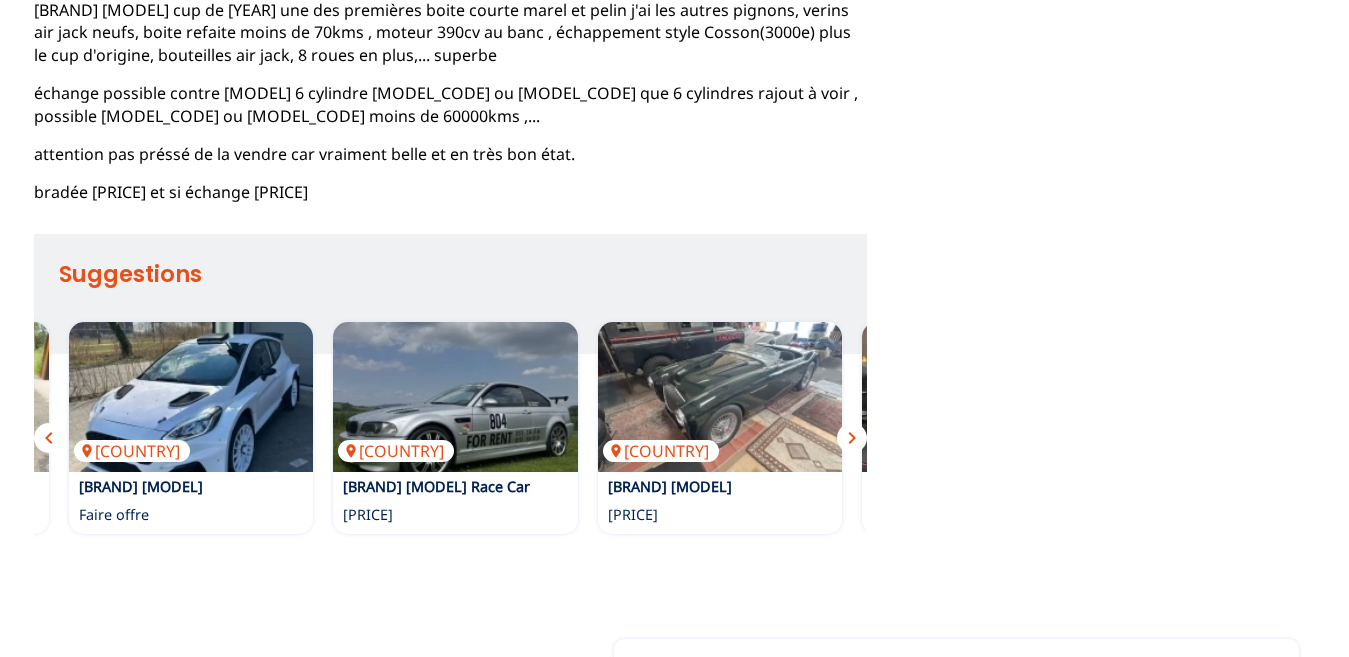 click on "chevron_right" at bounding box center (852, 438) 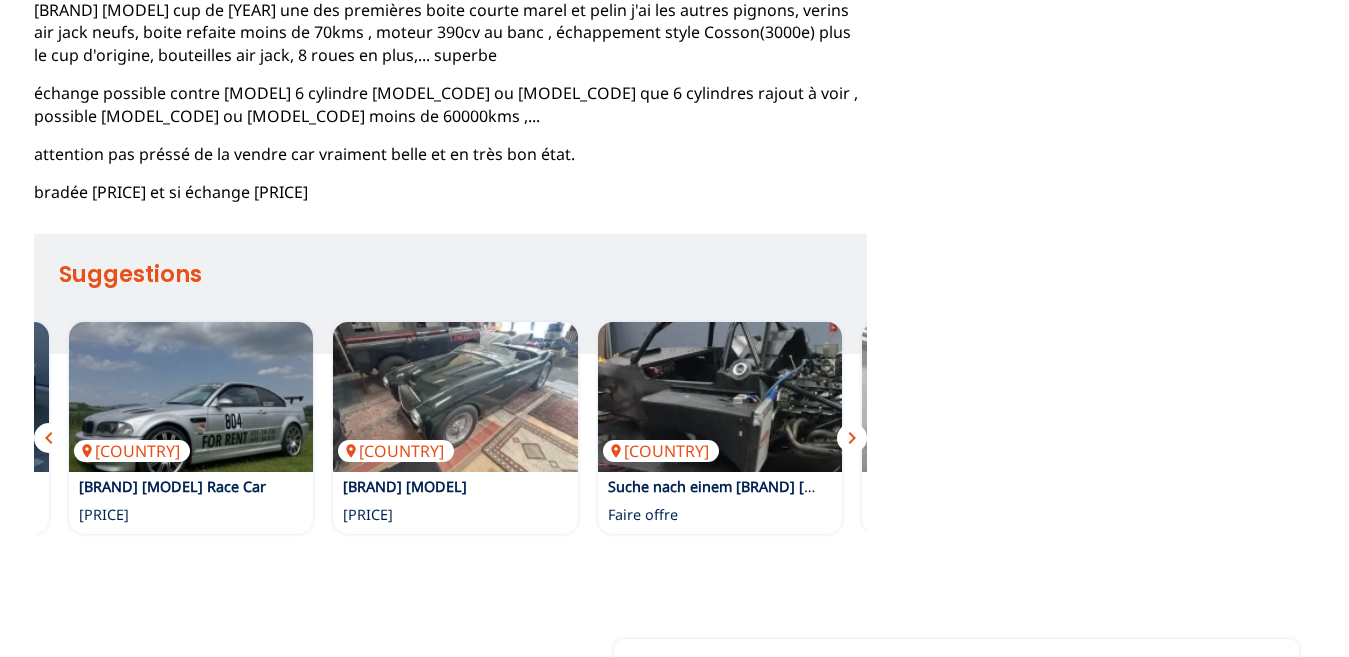 click on "chevron_right" at bounding box center [852, 438] 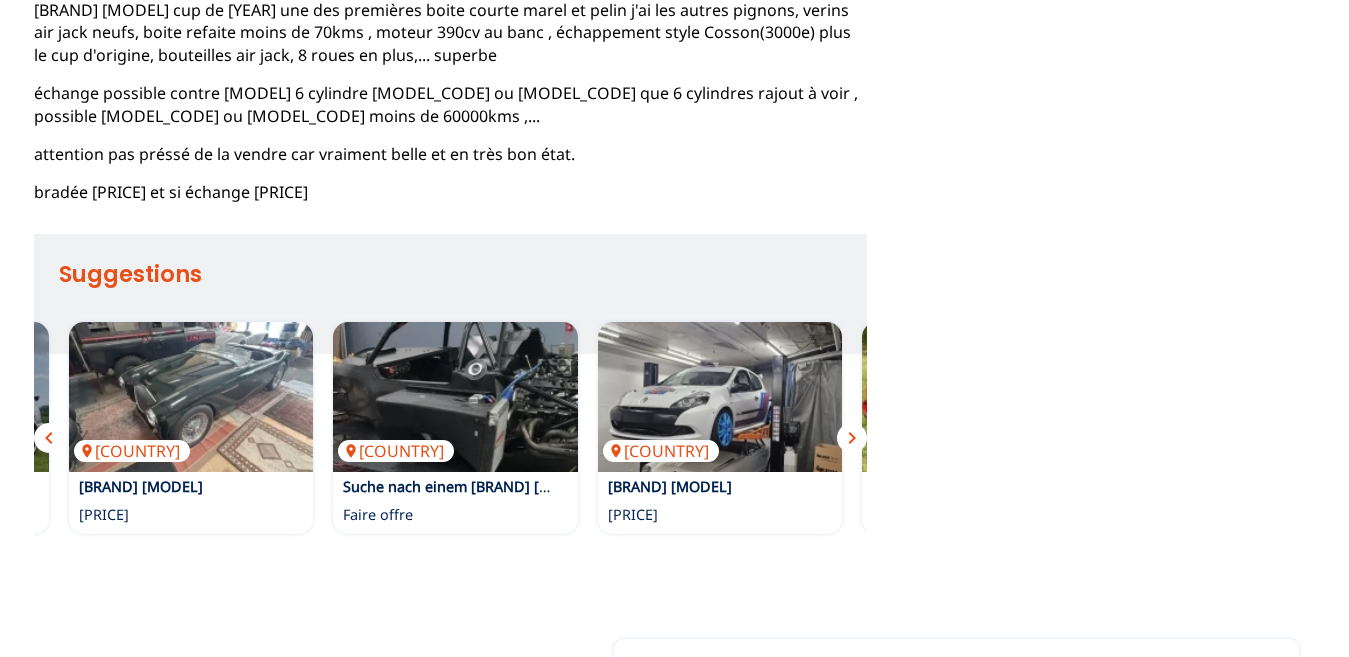click on "chevron_right" at bounding box center [852, 438] 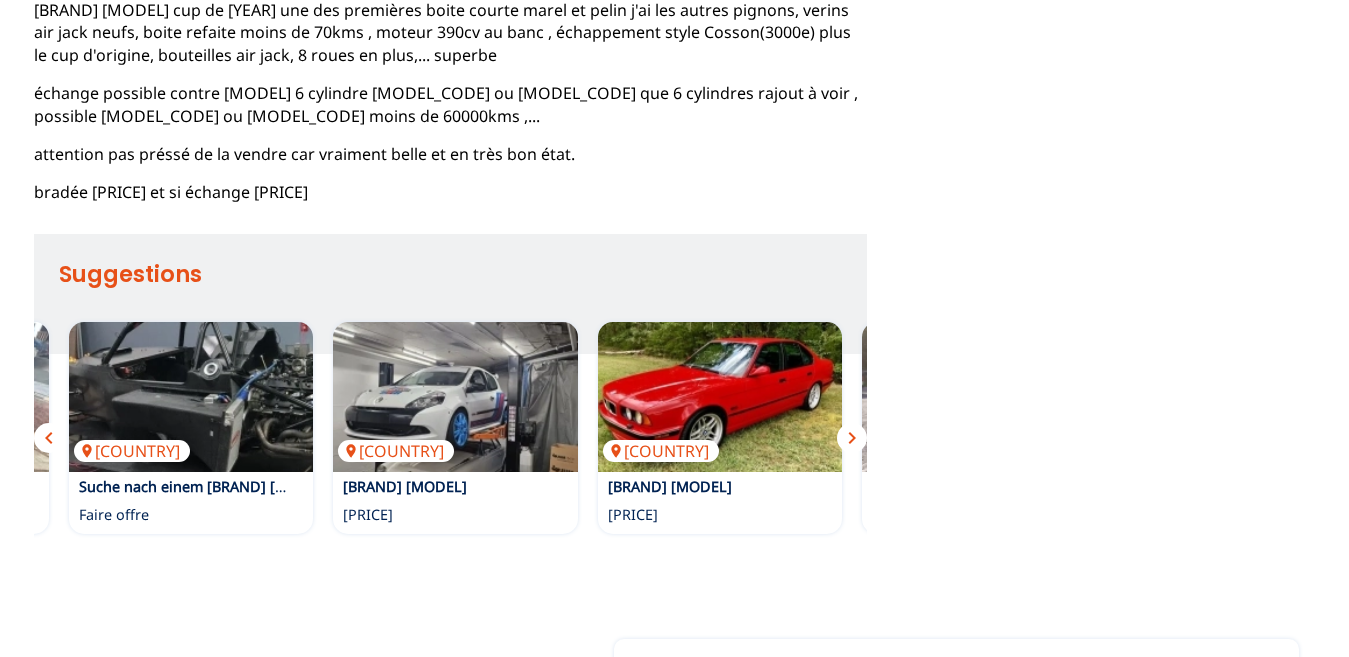 click on "chevron_right" at bounding box center [852, 438] 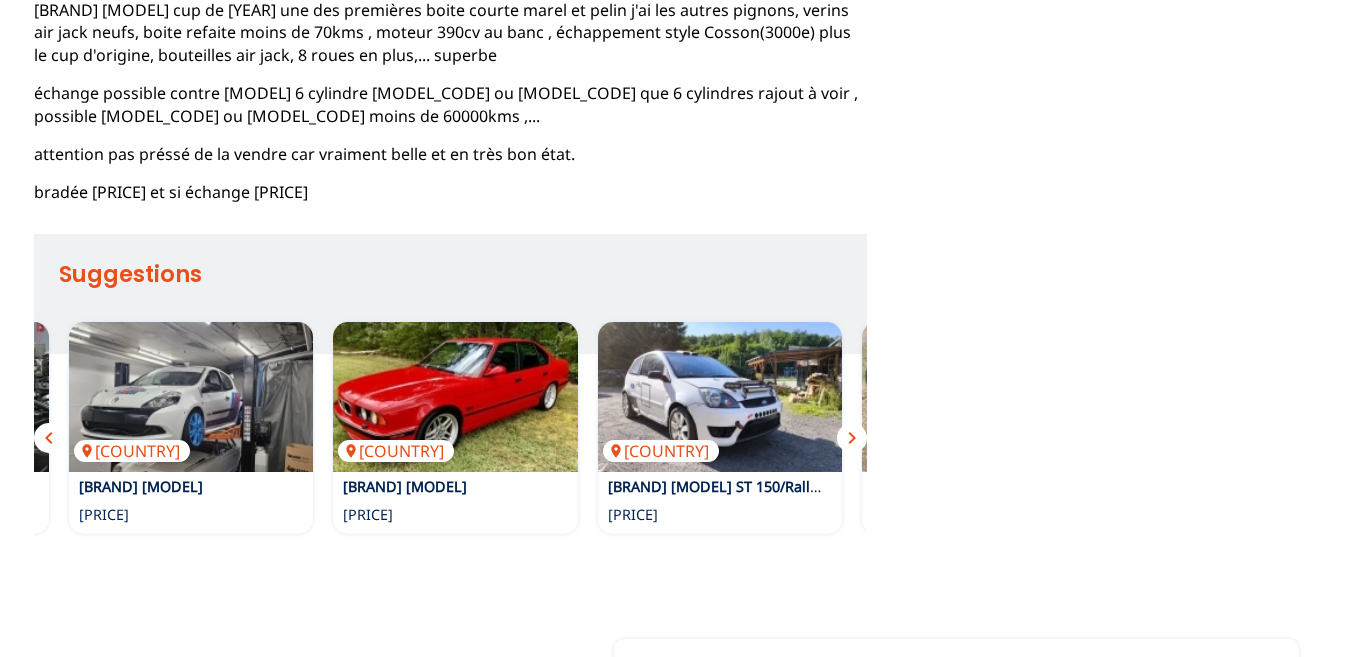 click on "chevron_right" at bounding box center [852, 438] 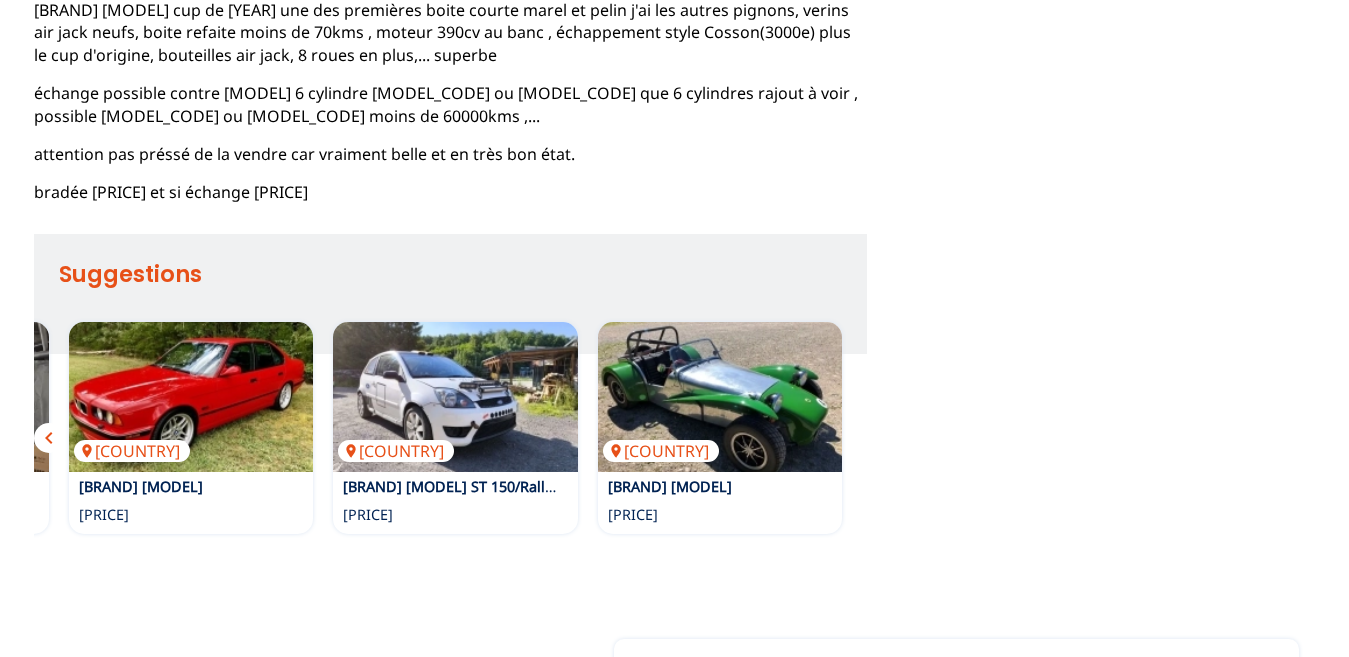 click on "[COUNTRY] [BRAND] [MODEL] [PRICE] [COUNTRY] [BRAND] [MODEL] Tracktool/Rennfahrzeug Stvo [PRICE] [COUNTRY] [BRAND] [MODEL] Race Car [PRICE] [COUNTRY] [BRAND] [MODEL] [PRICE] [COUNTRY] [BRAND] [MODEL] [PRICE] [COUNTRY] [BRAND] [MODEL] [PRICE]" at bounding box center [450, 427] 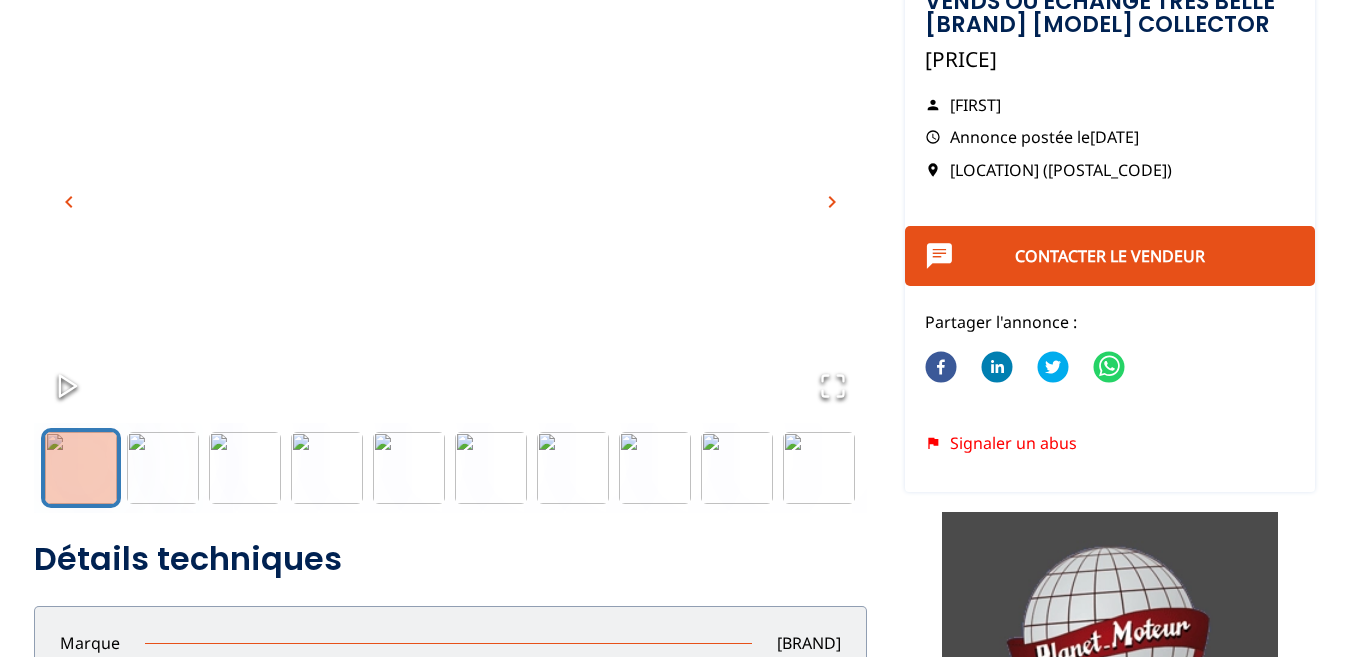 scroll, scrollTop: 0, scrollLeft: 0, axis: both 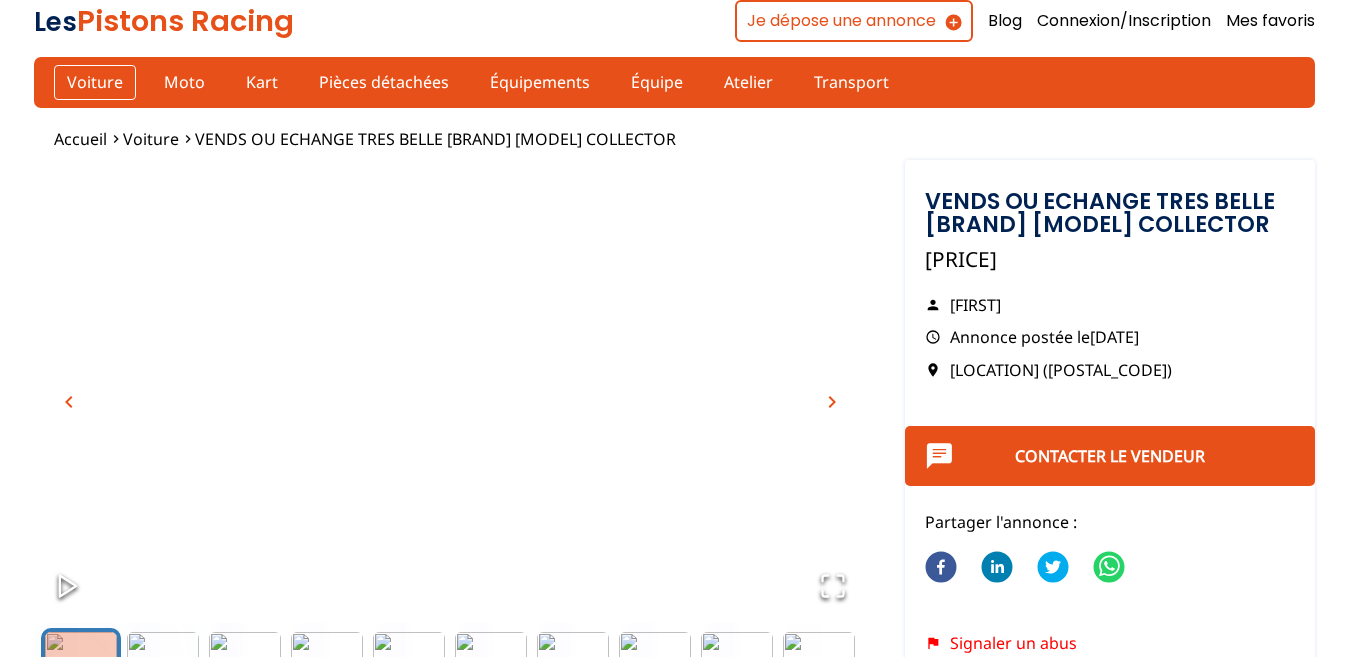 click on "Voiture" at bounding box center [95, 82] 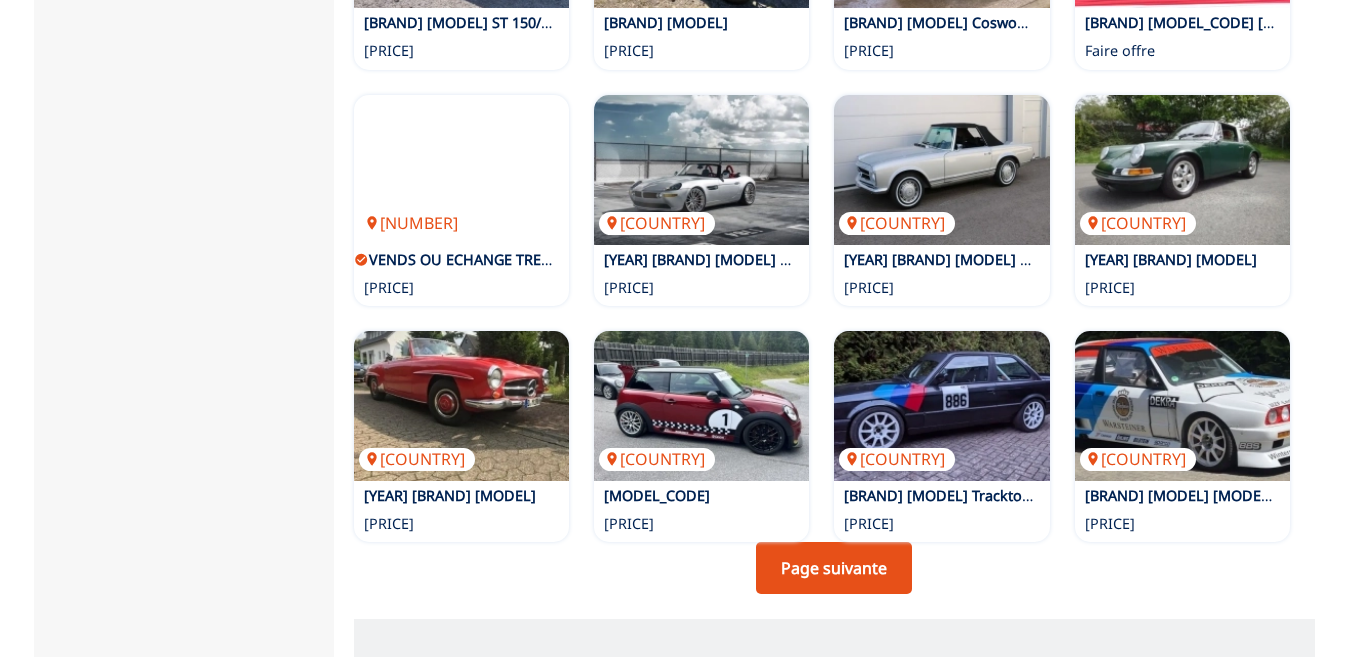 scroll, scrollTop: 1400, scrollLeft: 0, axis: vertical 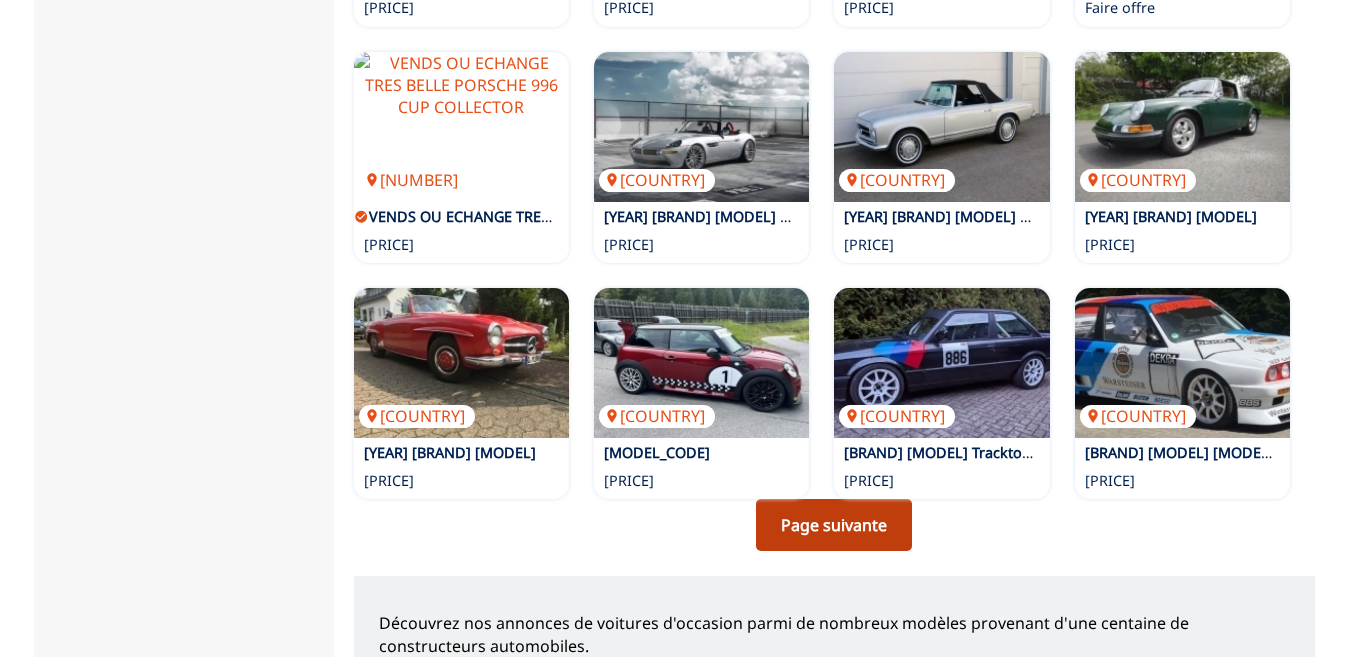 click on "Page suivante" at bounding box center [834, 525] 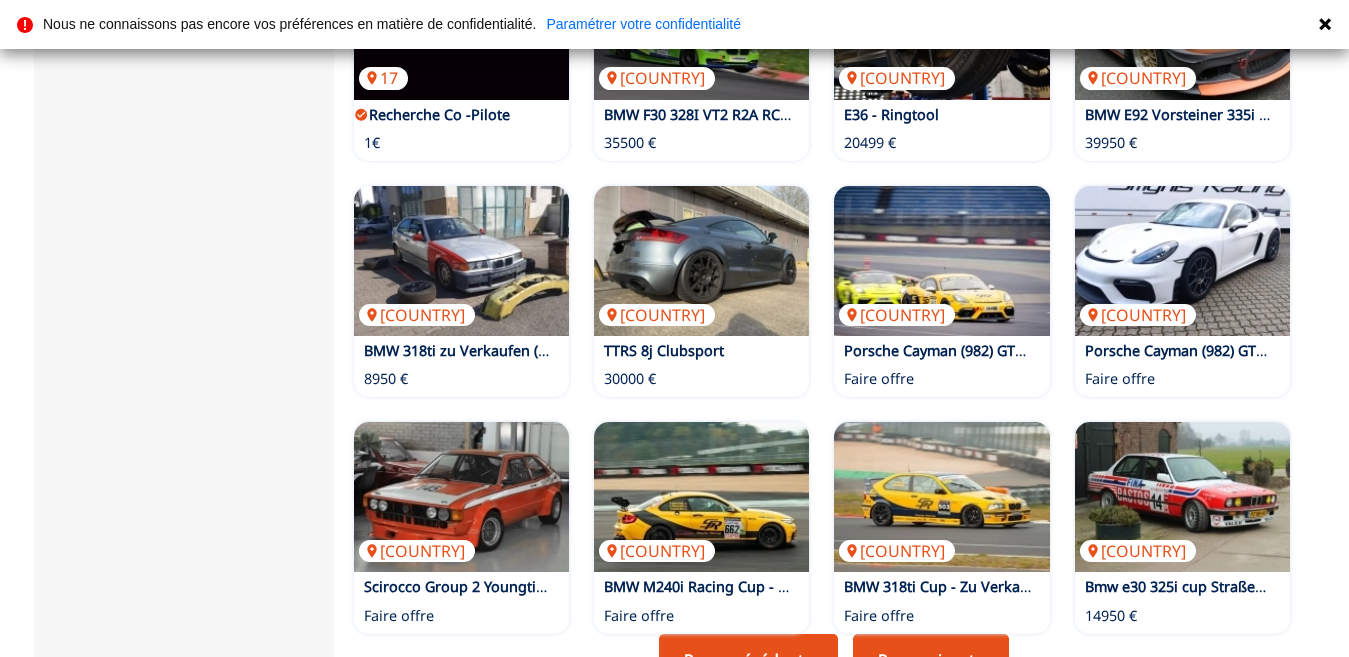 scroll, scrollTop: 1300, scrollLeft: 0, axis: vertical 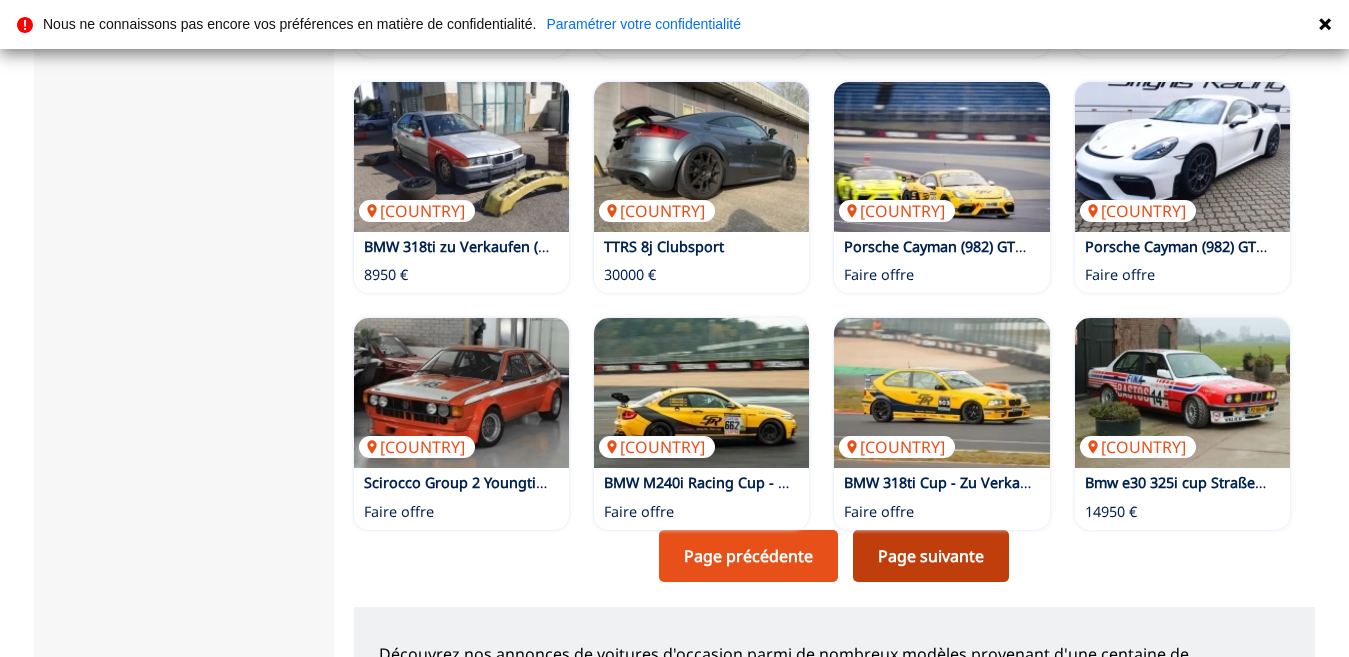 click on "Page suivante" at bounding box center (931, 556) 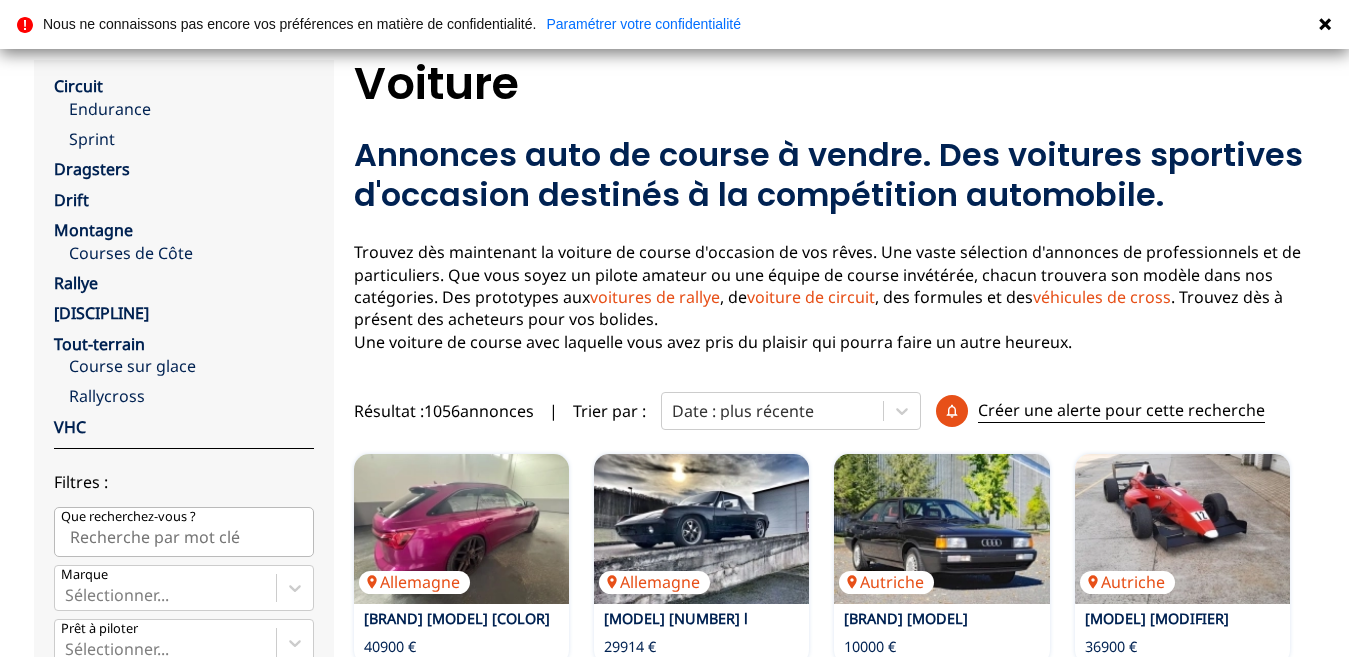 scroll, scrollTop: 0, scrollLeft: 0, axis: both 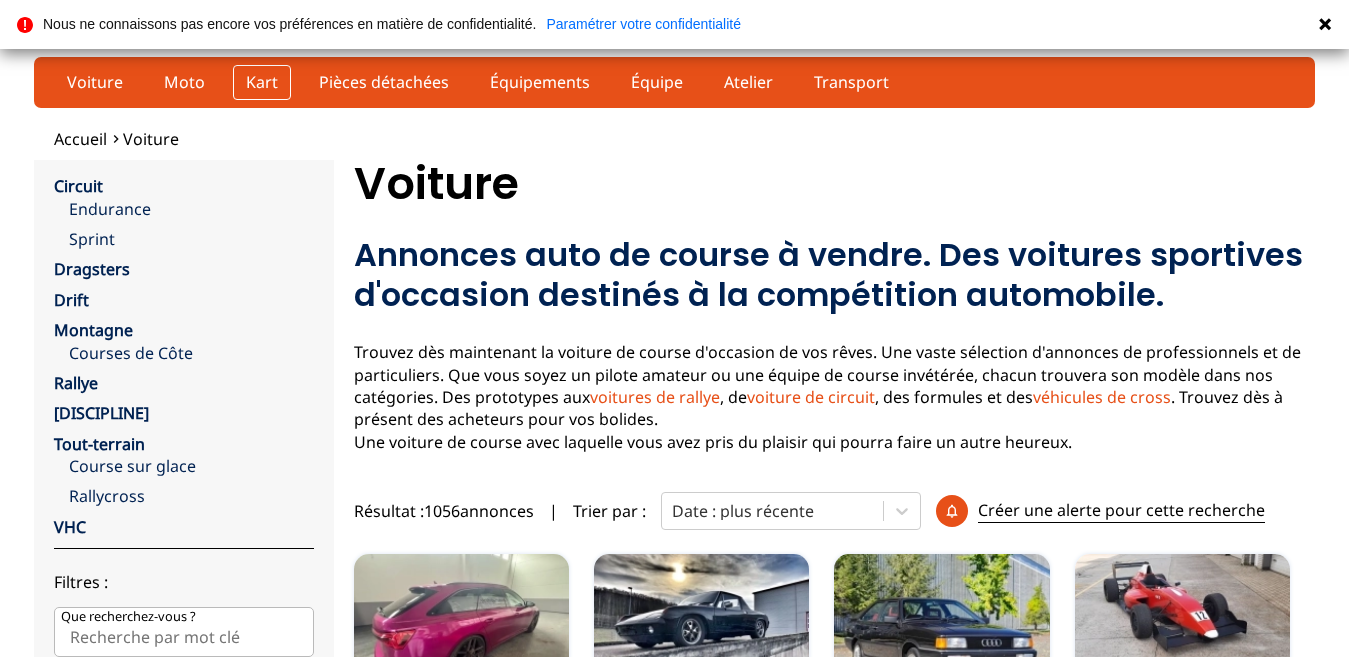 click on "Kart" at bounding box center (262, 82) 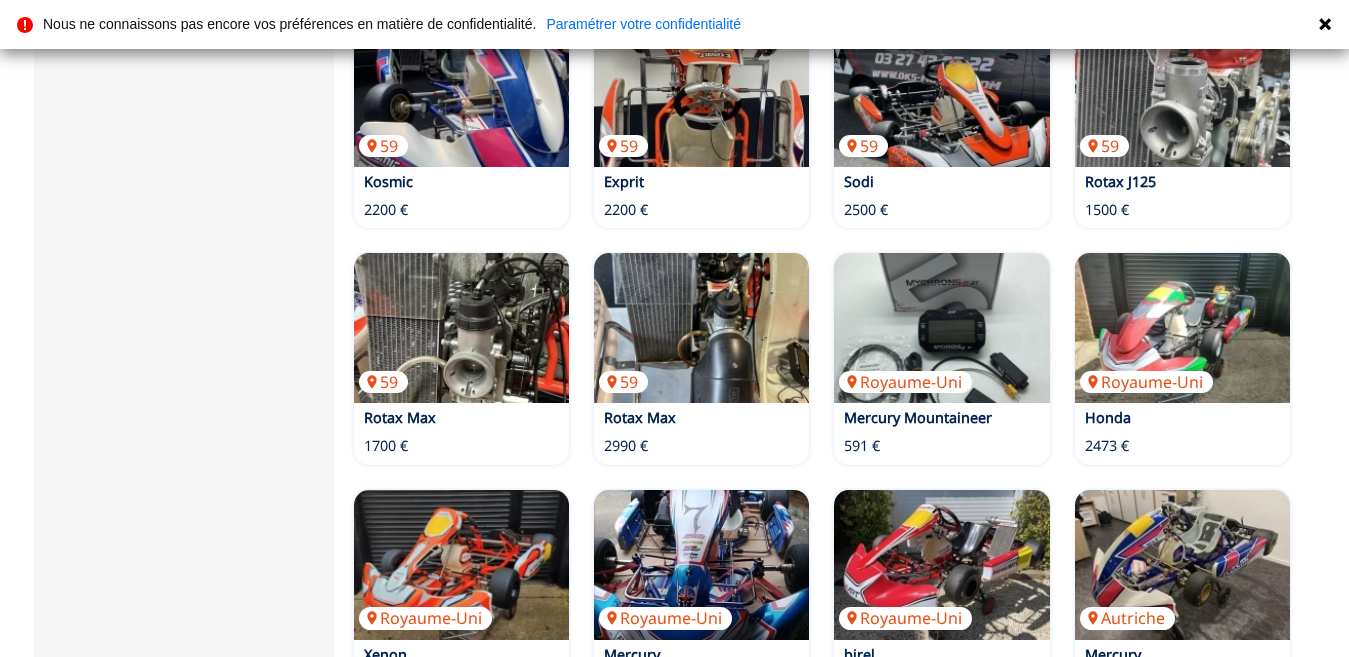 scroll, scrollTop: 1500, scrollLeft: 0, axis: vertical 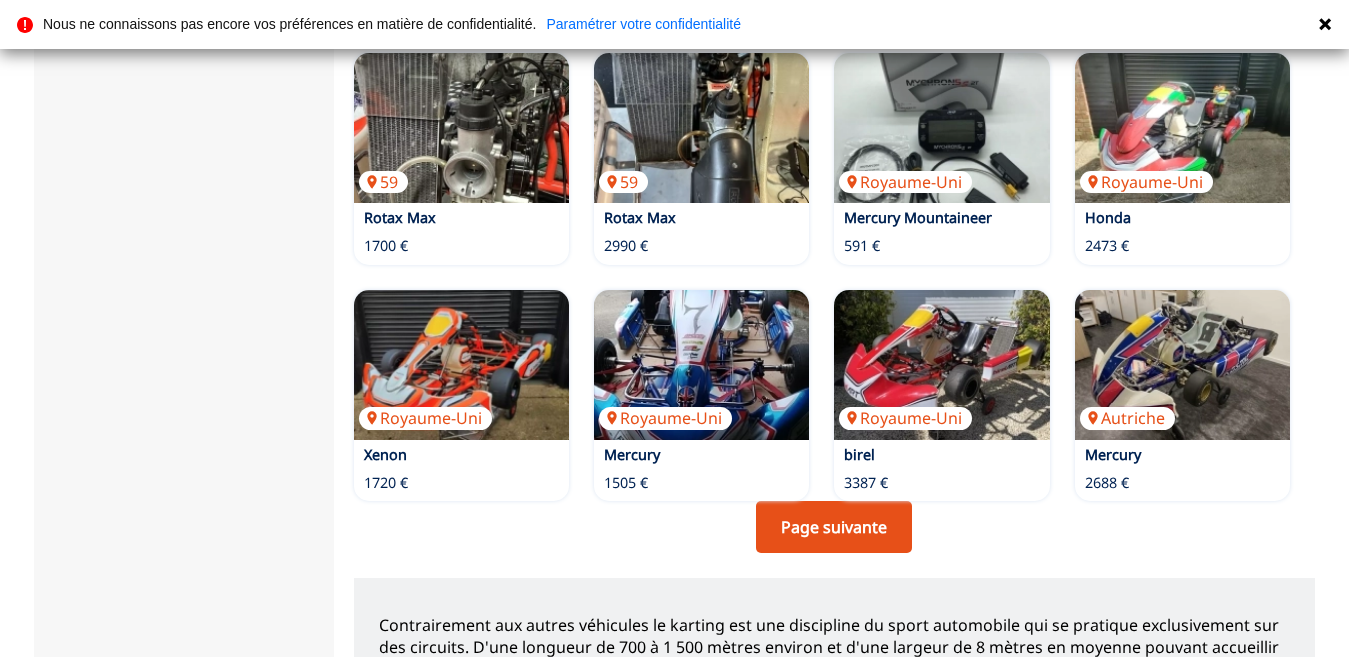 click on "Page suivante" at bounding box center [834, 527] 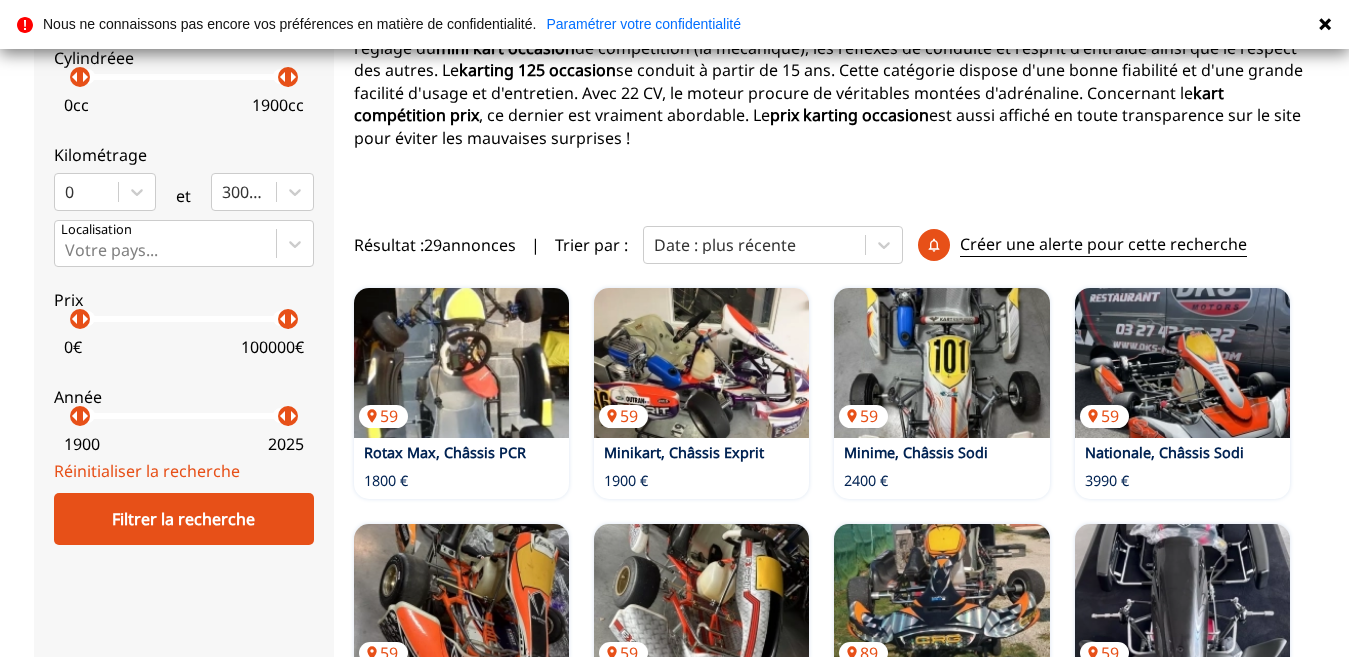 scroll, scrollTop: 600, scrollLeft: 0, axis: vertical 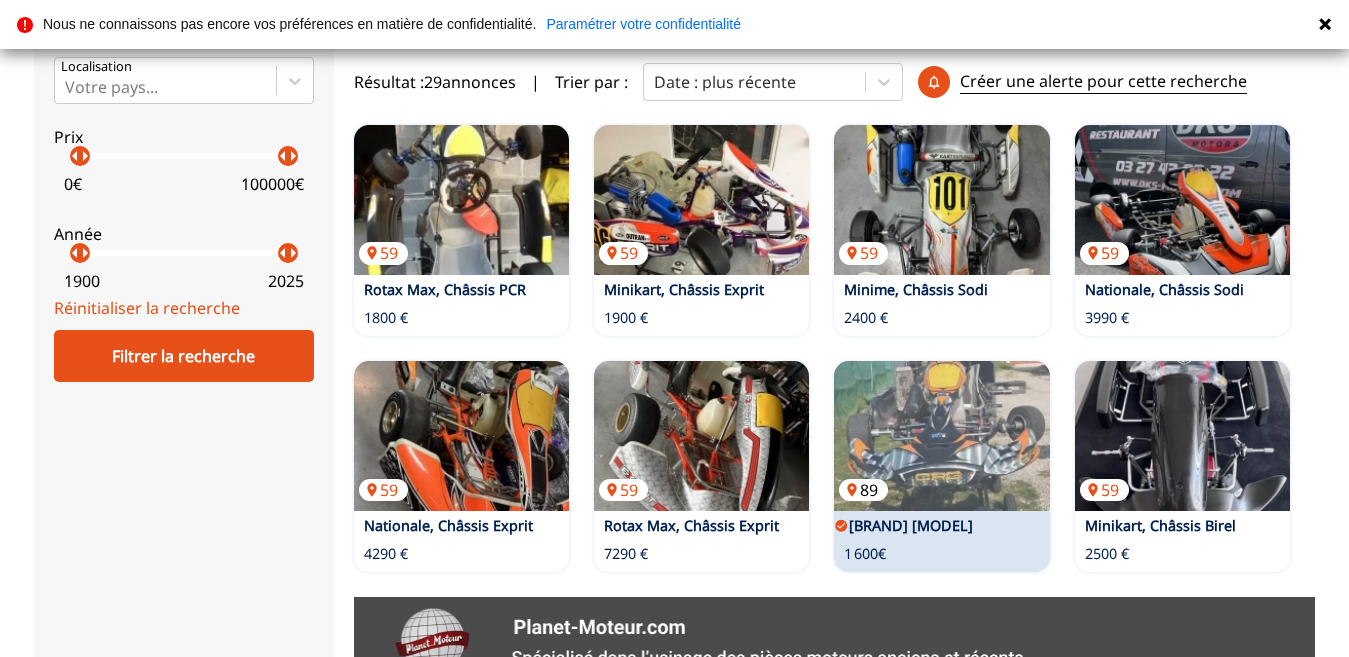 click at bounding box center (941, 436) 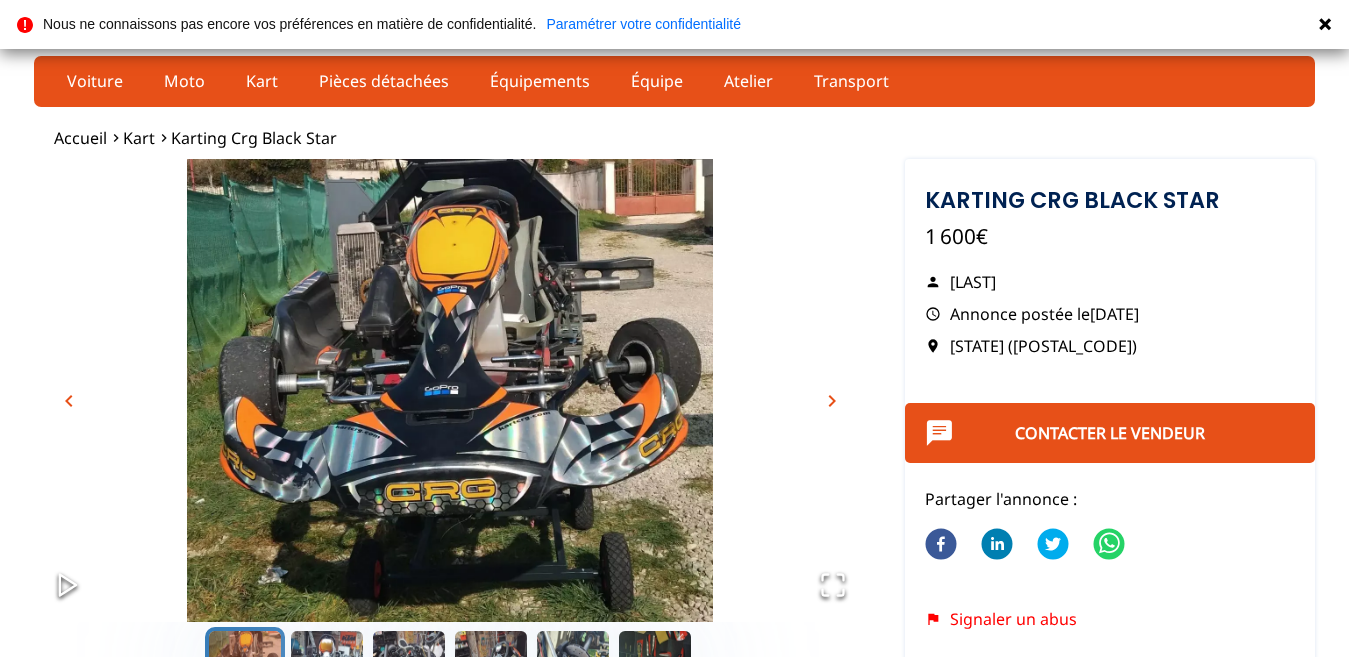 scroll, scrollTop: 0, scrollLeft: 0, axis: both 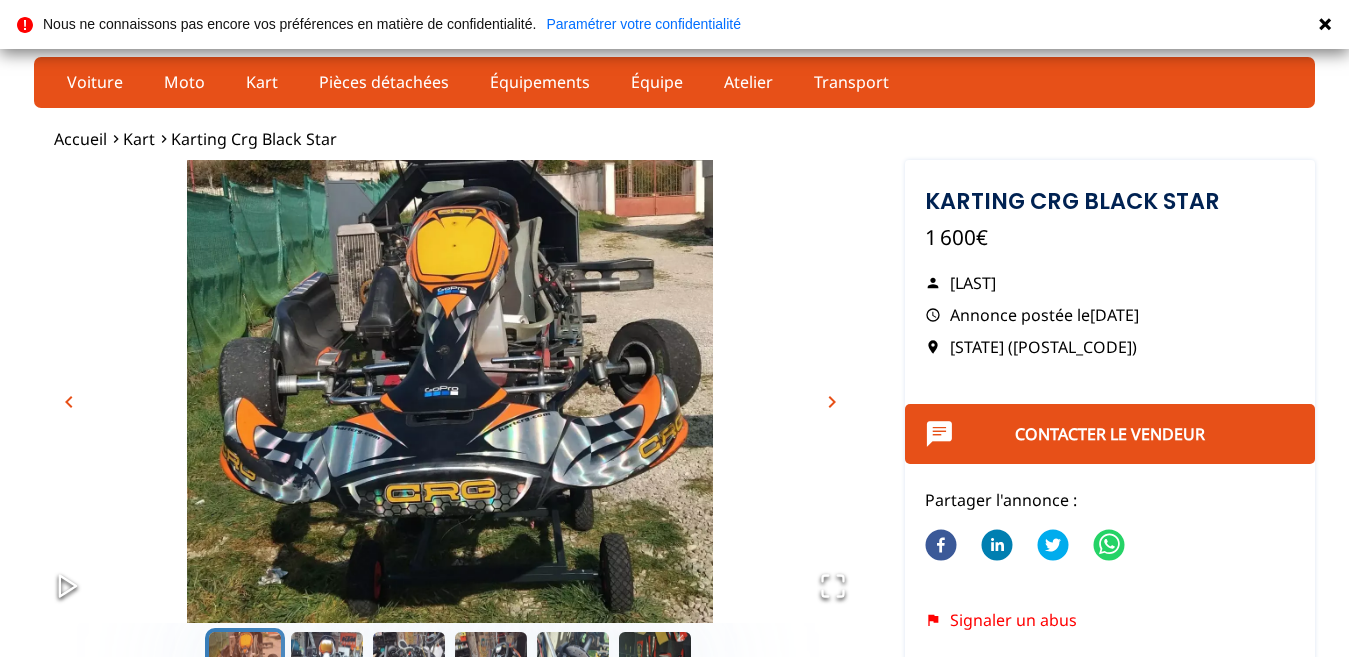 click on "chevron_right" at bounding box center [832, 402] 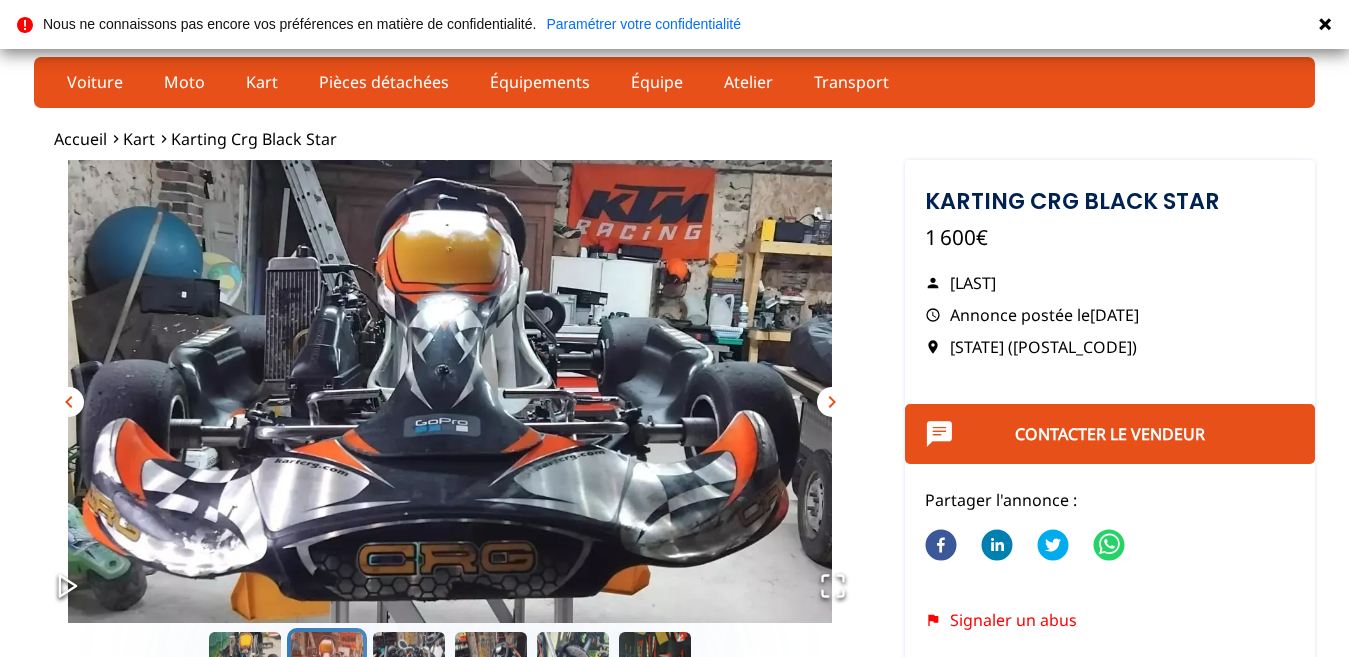 click on "chevron_right" at bounding box center (832, 402) 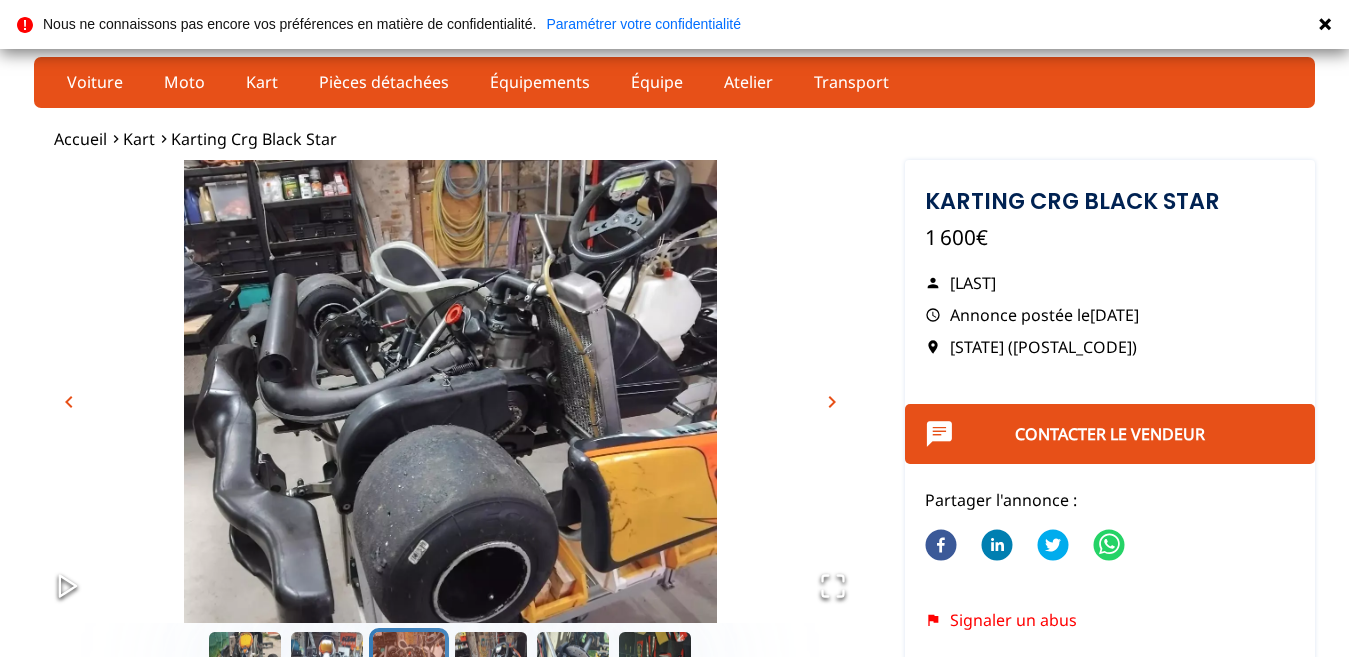 click on "chevron_right" at bounding box center [832, 402] 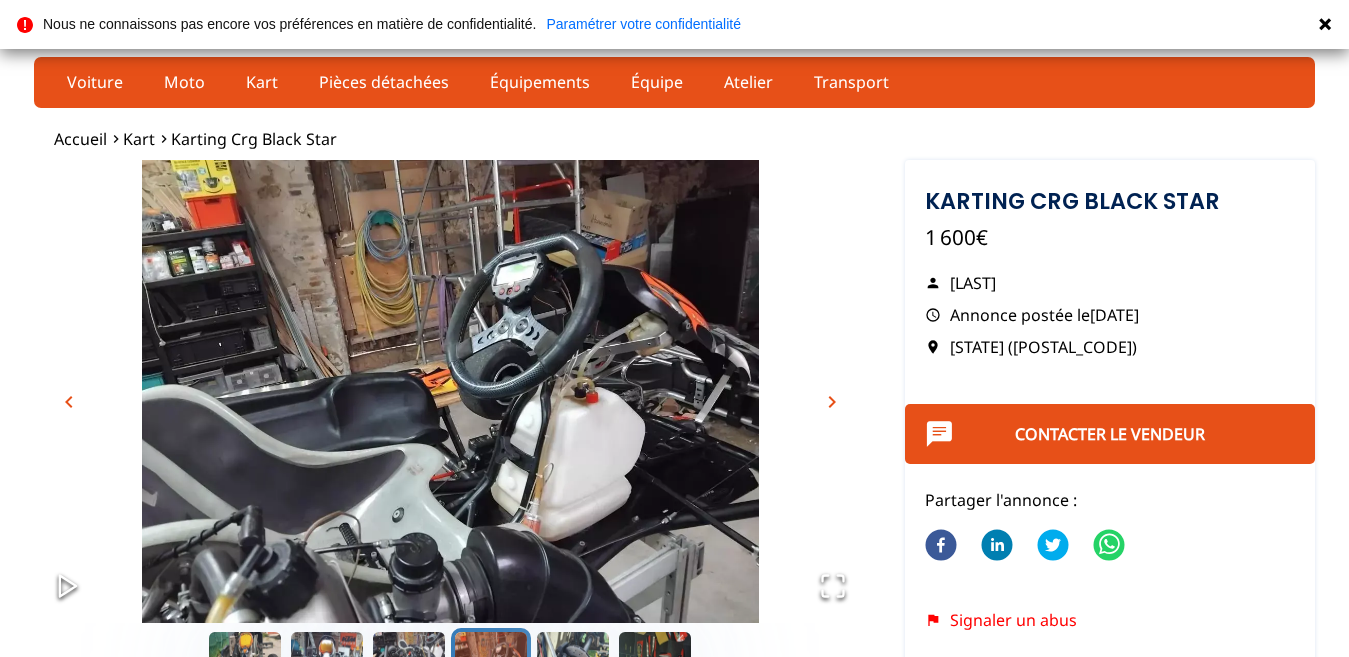 click on "chevron_right" at bounding box center [832, 402] 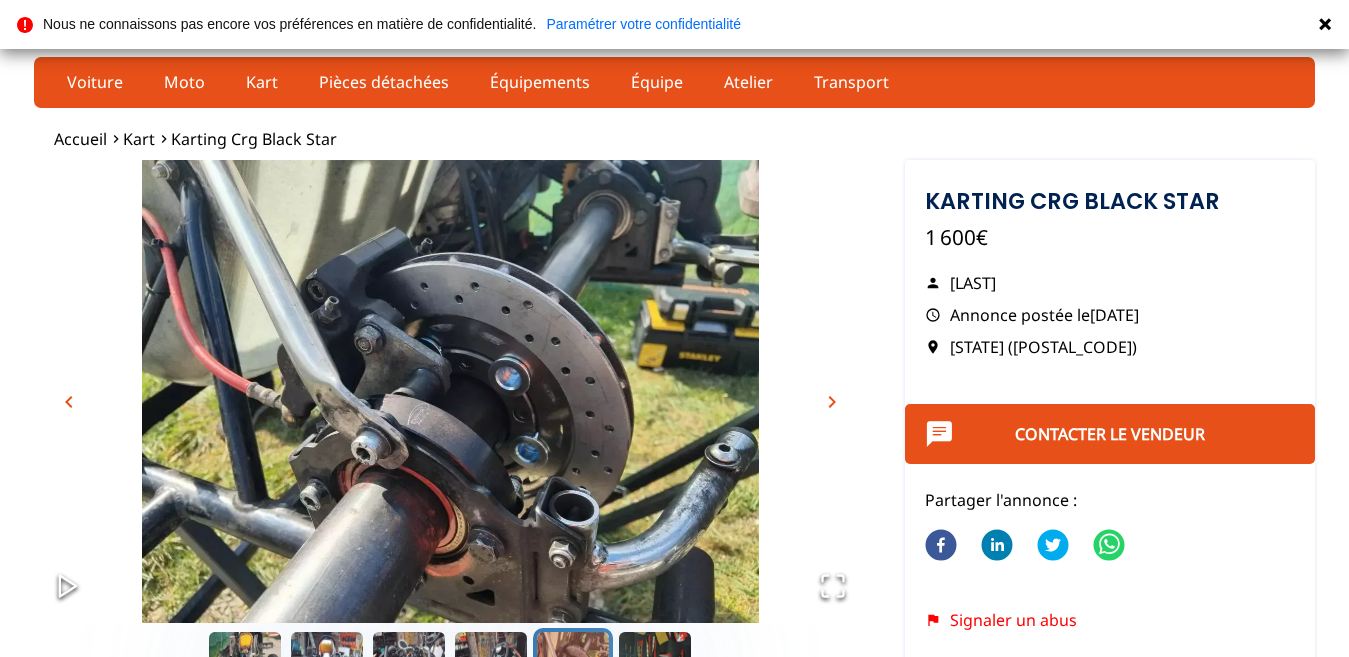 click on "chevron_right" at bounding box center (832, 402) 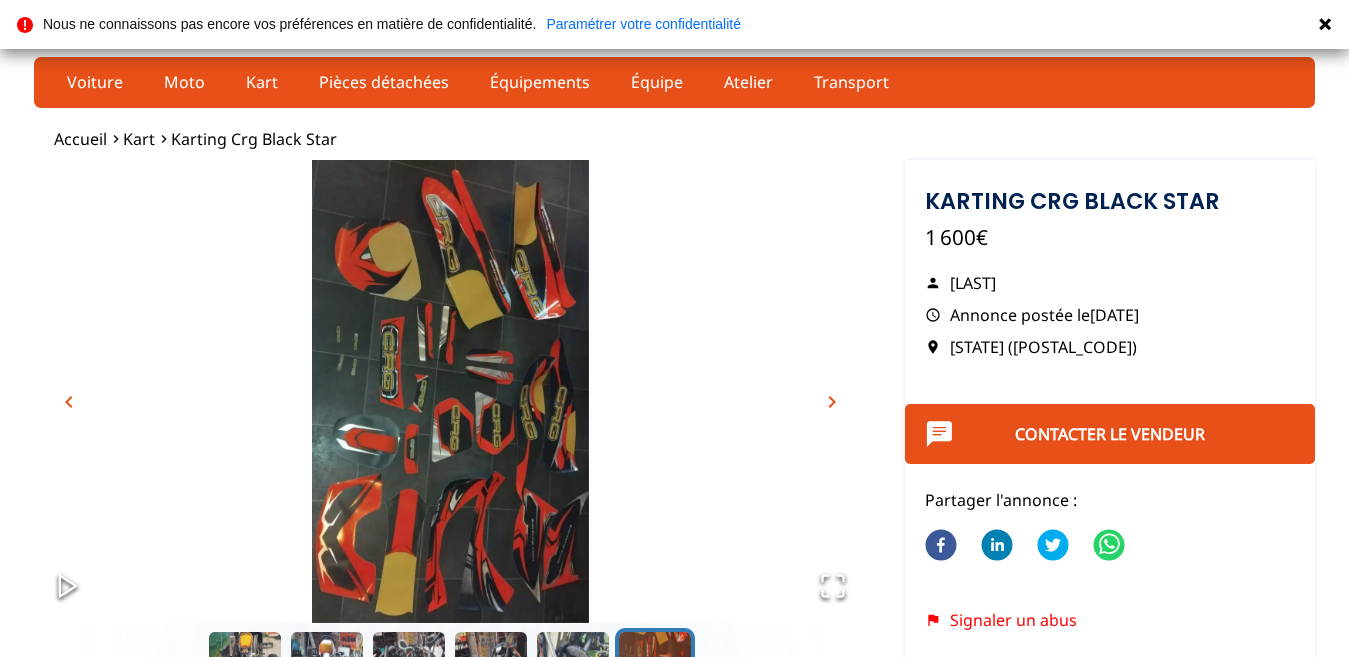 click on "chevron_right" at bounding box center (832, 402) 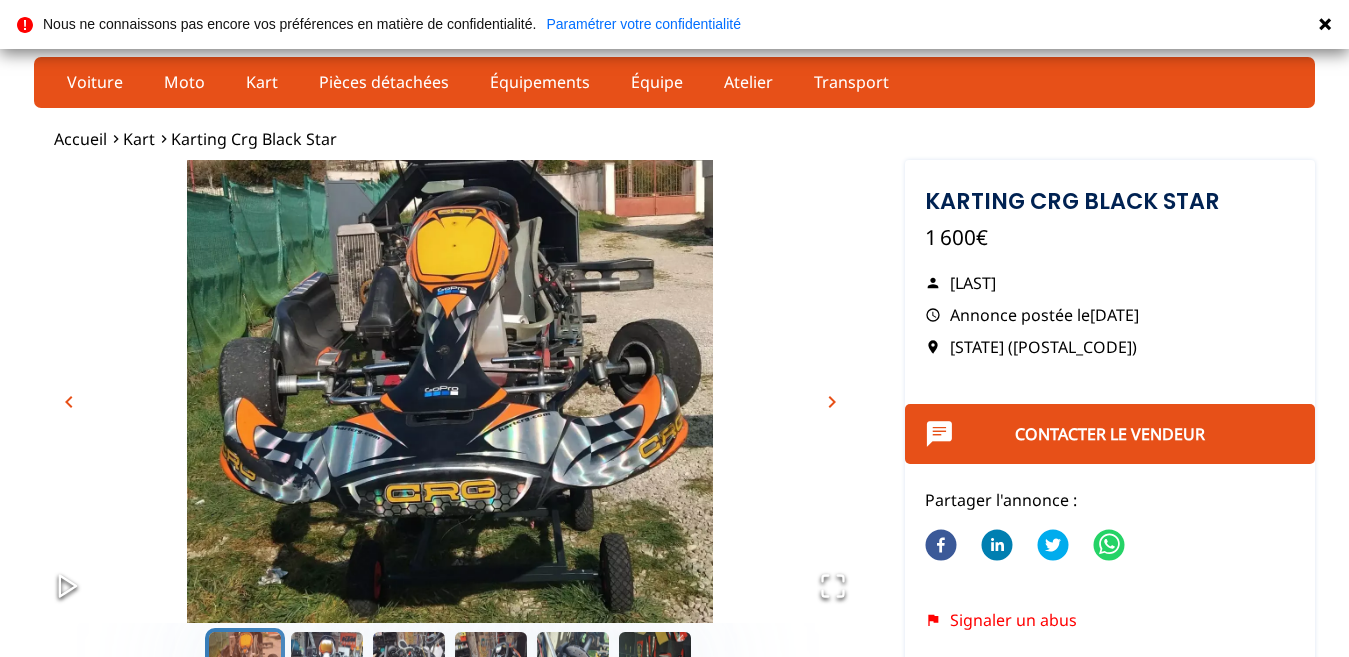 click on "chevron_right" at bounding box center (832, 402) 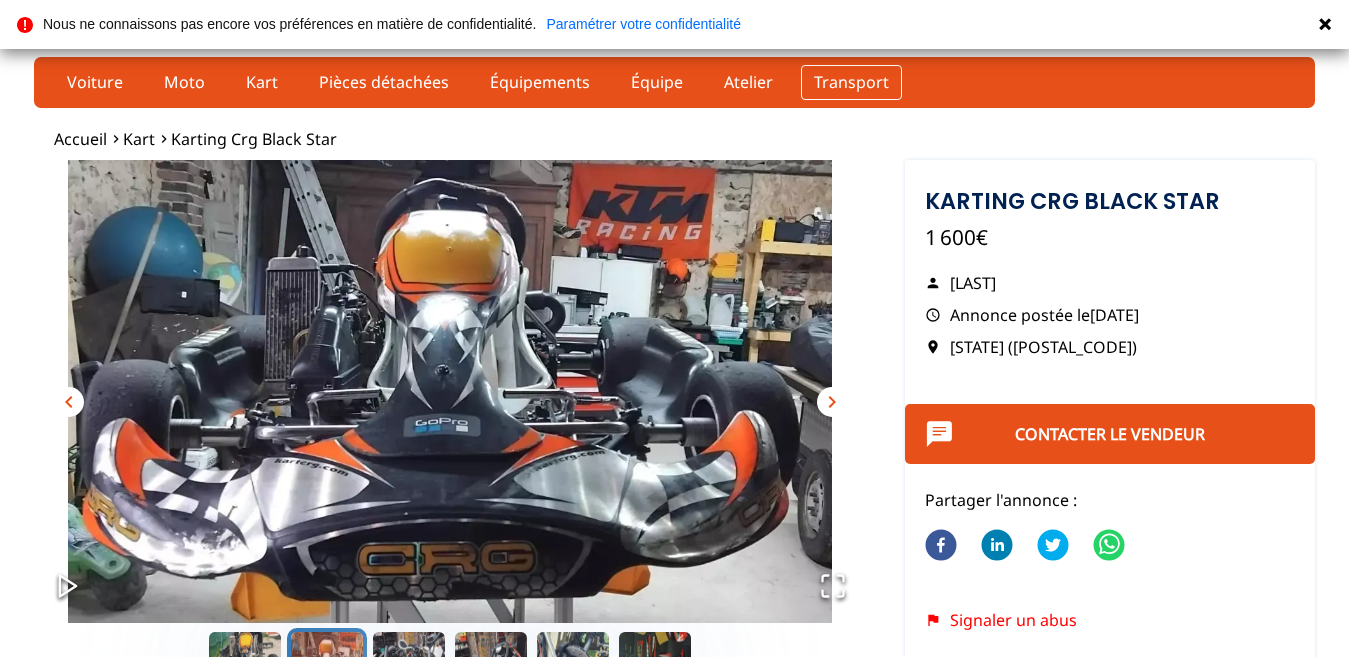 click on "Transport" at bounding box center (851, 82) 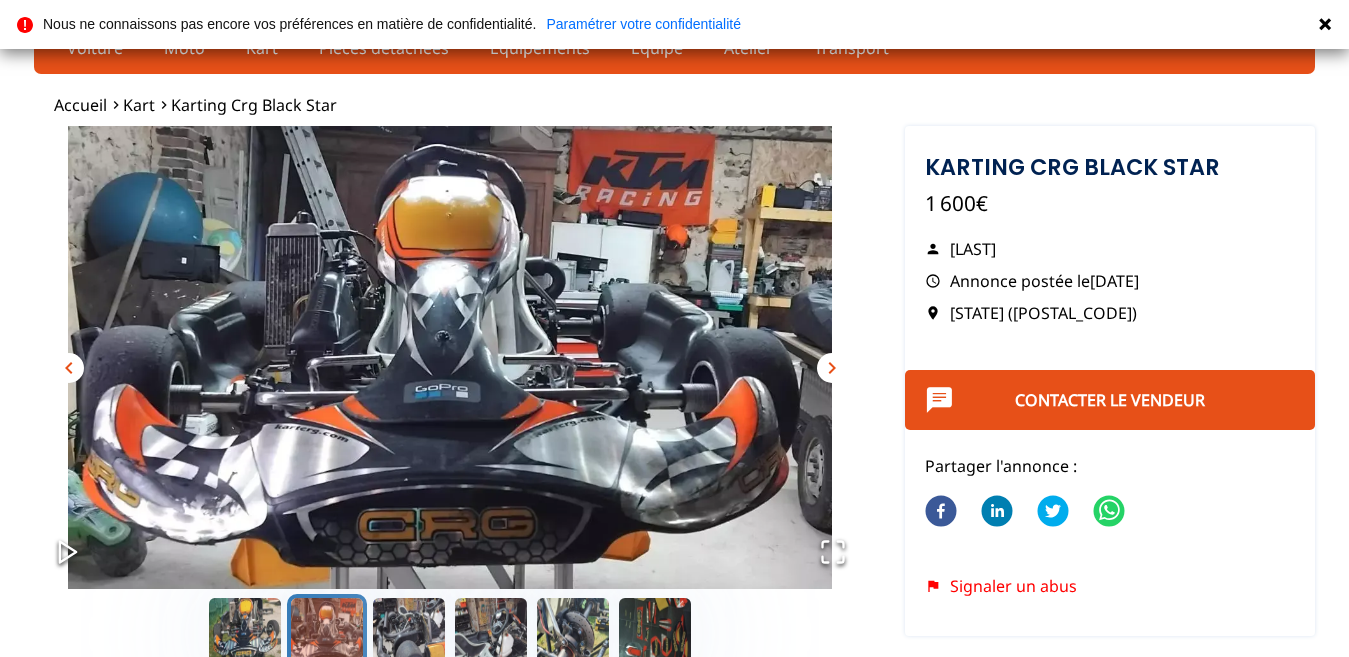 scroll, scrollTop: 0, scrollLeft: 0, axis: both 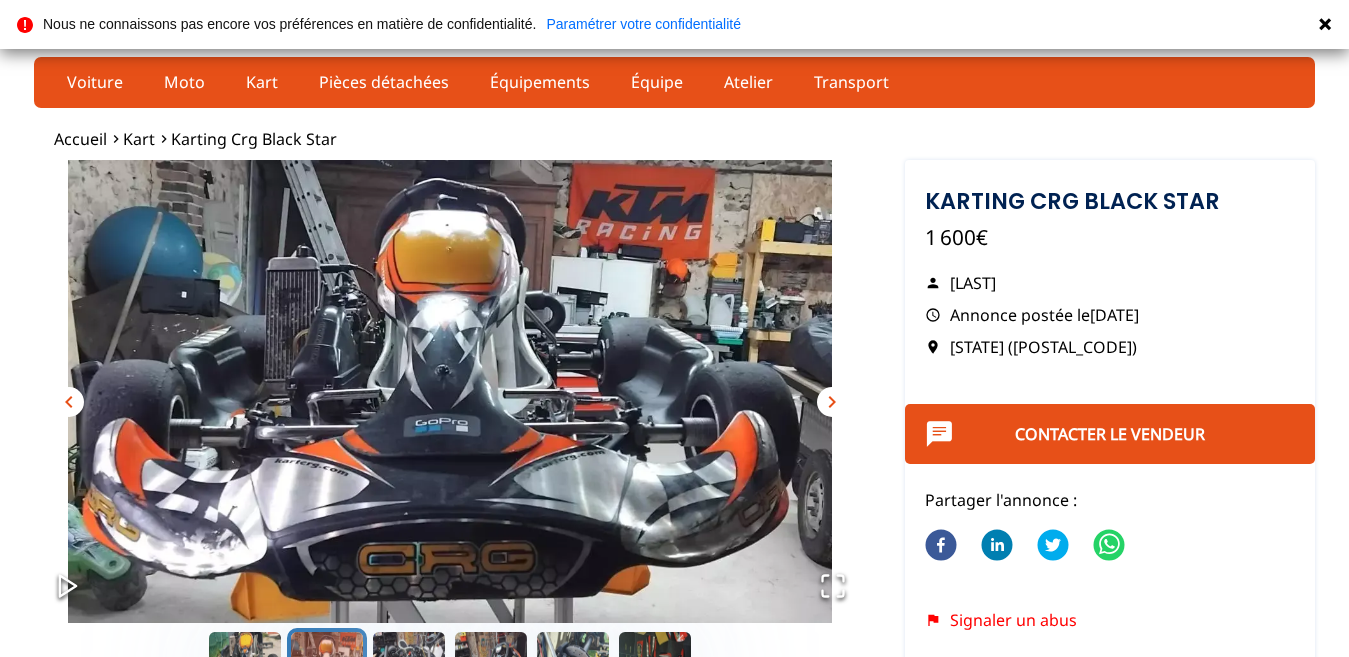 click at bounding box center (1325, 24) 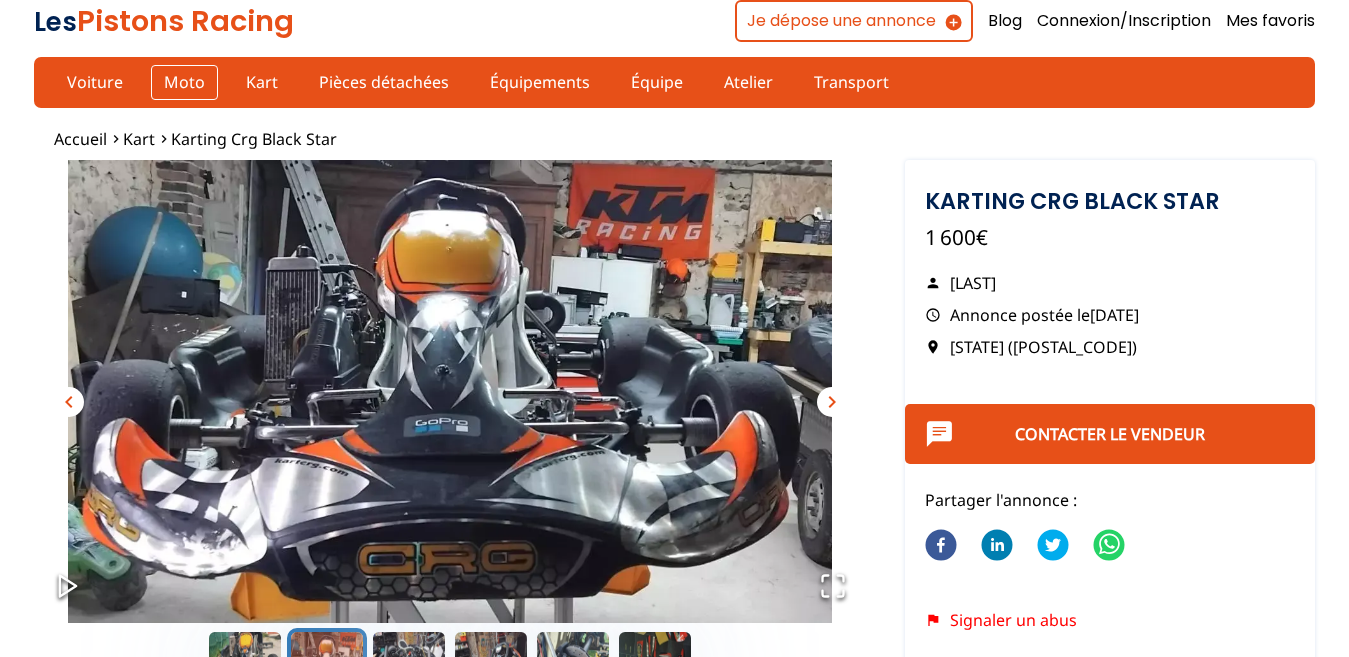 click on "Moto" at bounding box center [184, 82] 